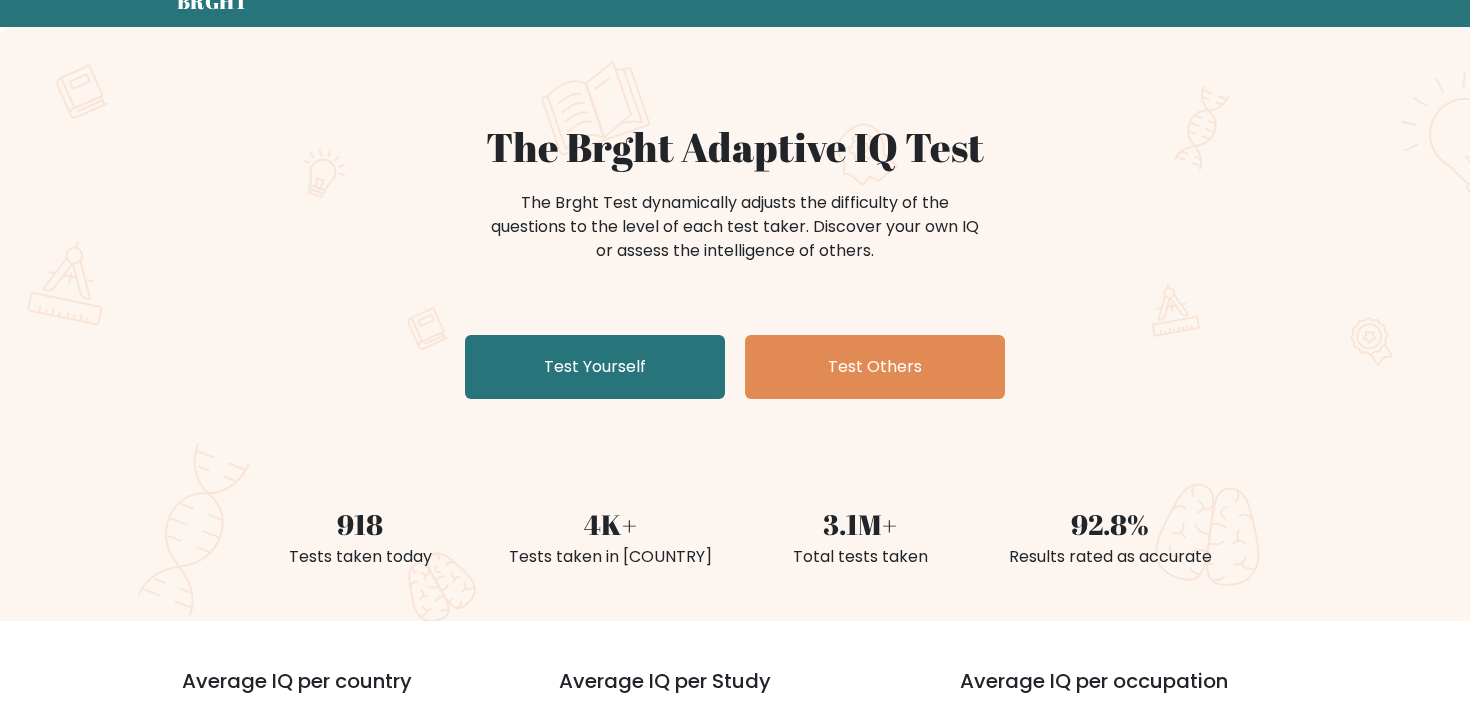 scroll, scrollTop: 0, scrollLeft: 0, axis: both 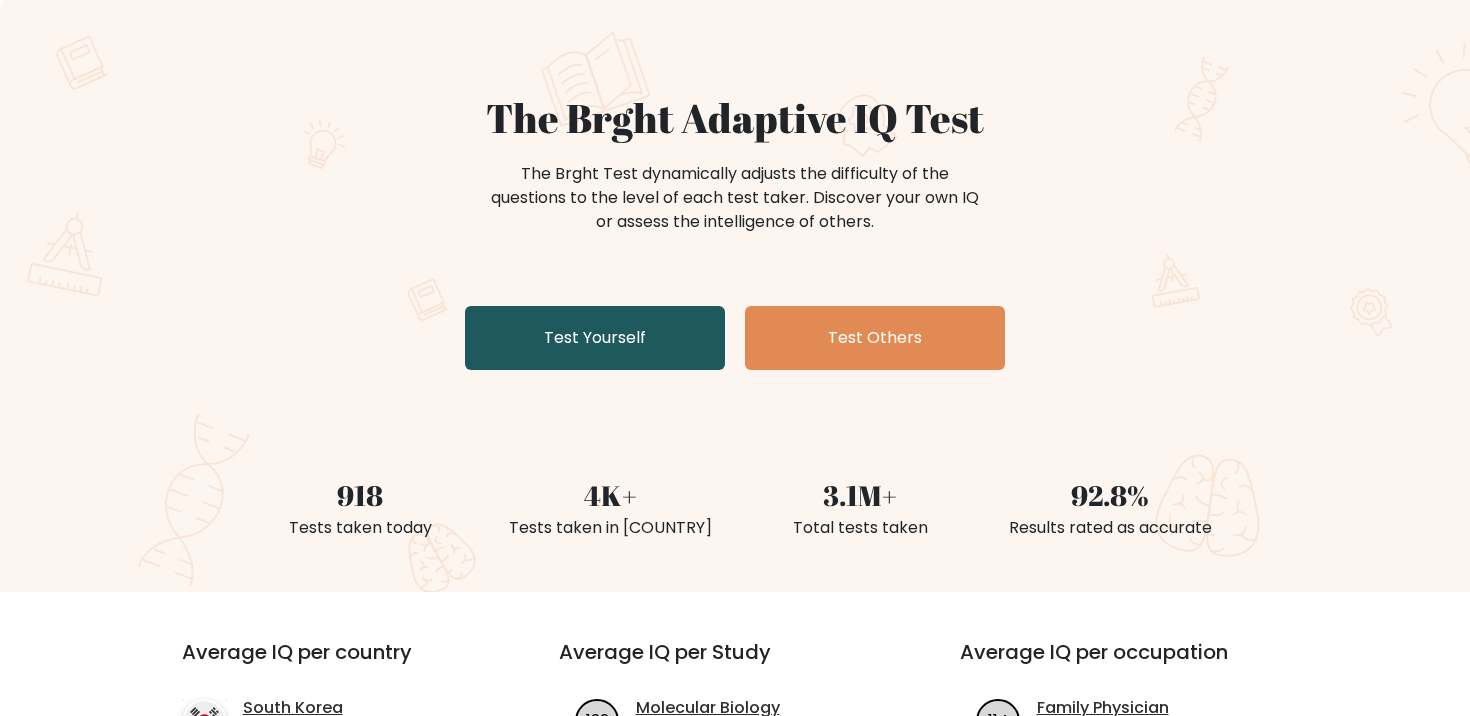 click on "Test Yourself" at bounding box center [595, 338] 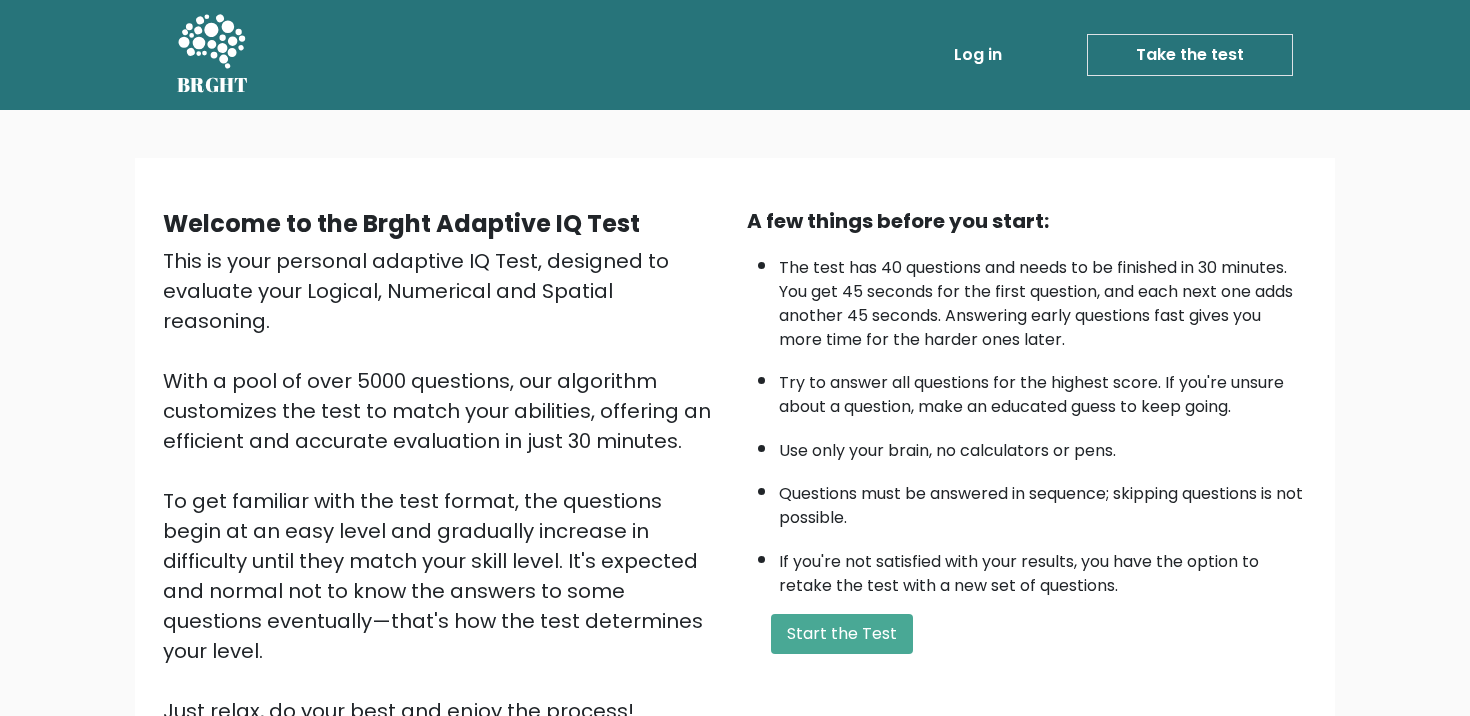 scroll, scrollTop: 0, scrollLeft: 0, axis: both 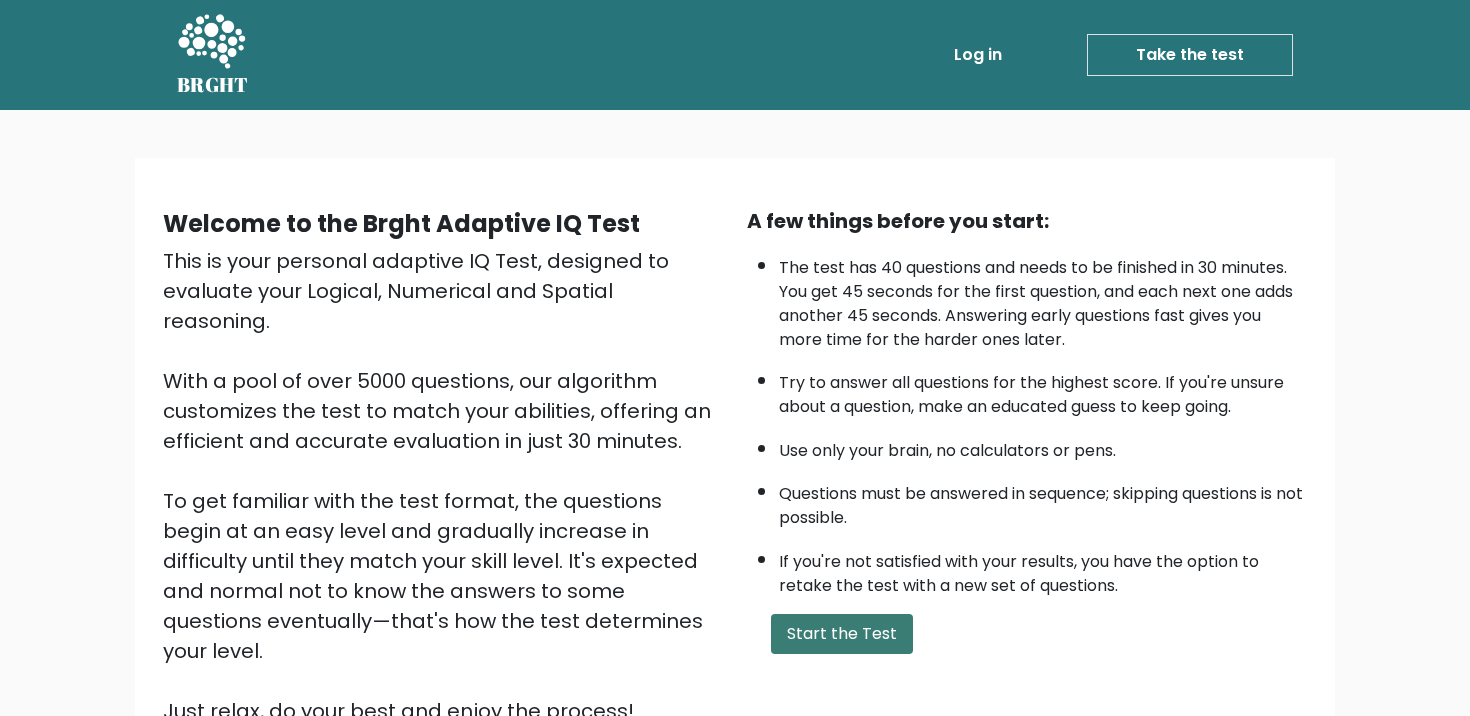 click on "Start the Test" at bounding box center [842, 634] 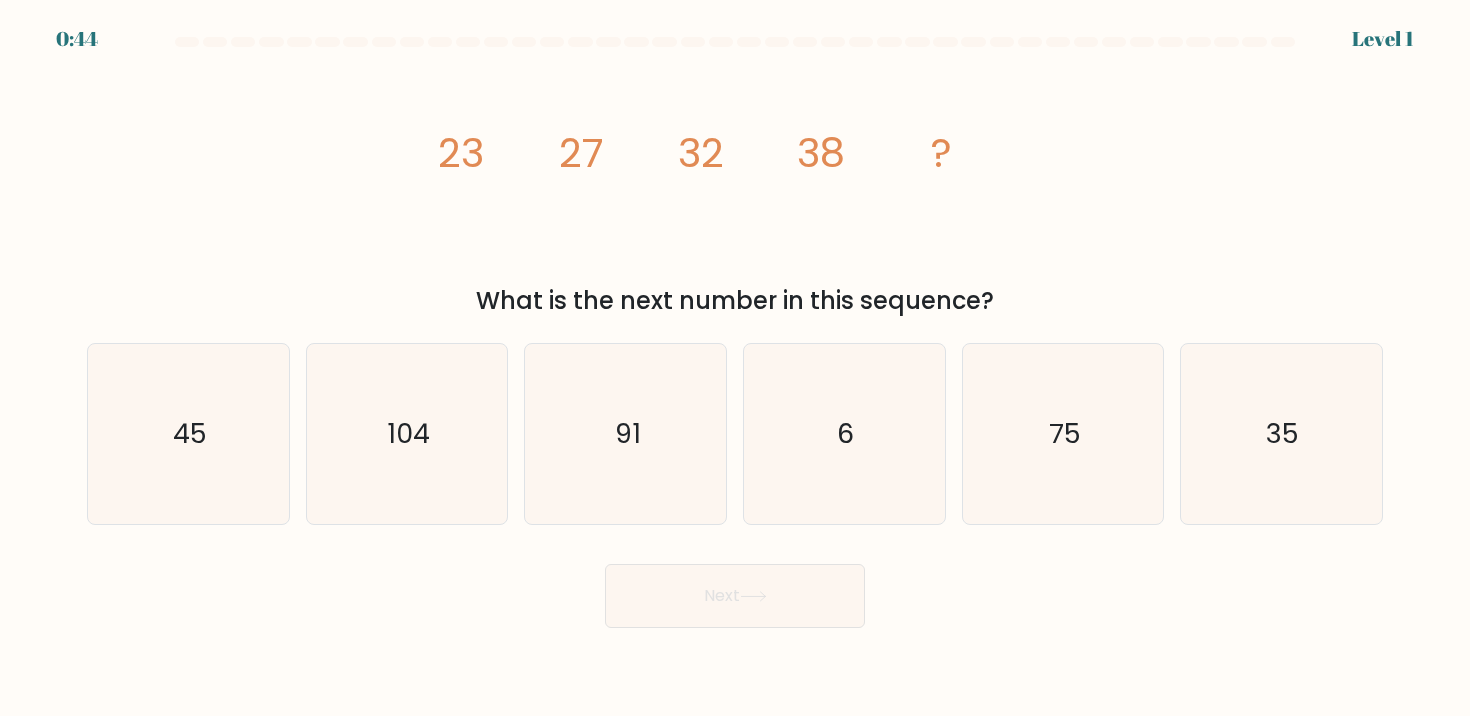 scroll, scrollTop: 0, scrollLeft: 0, axis: both 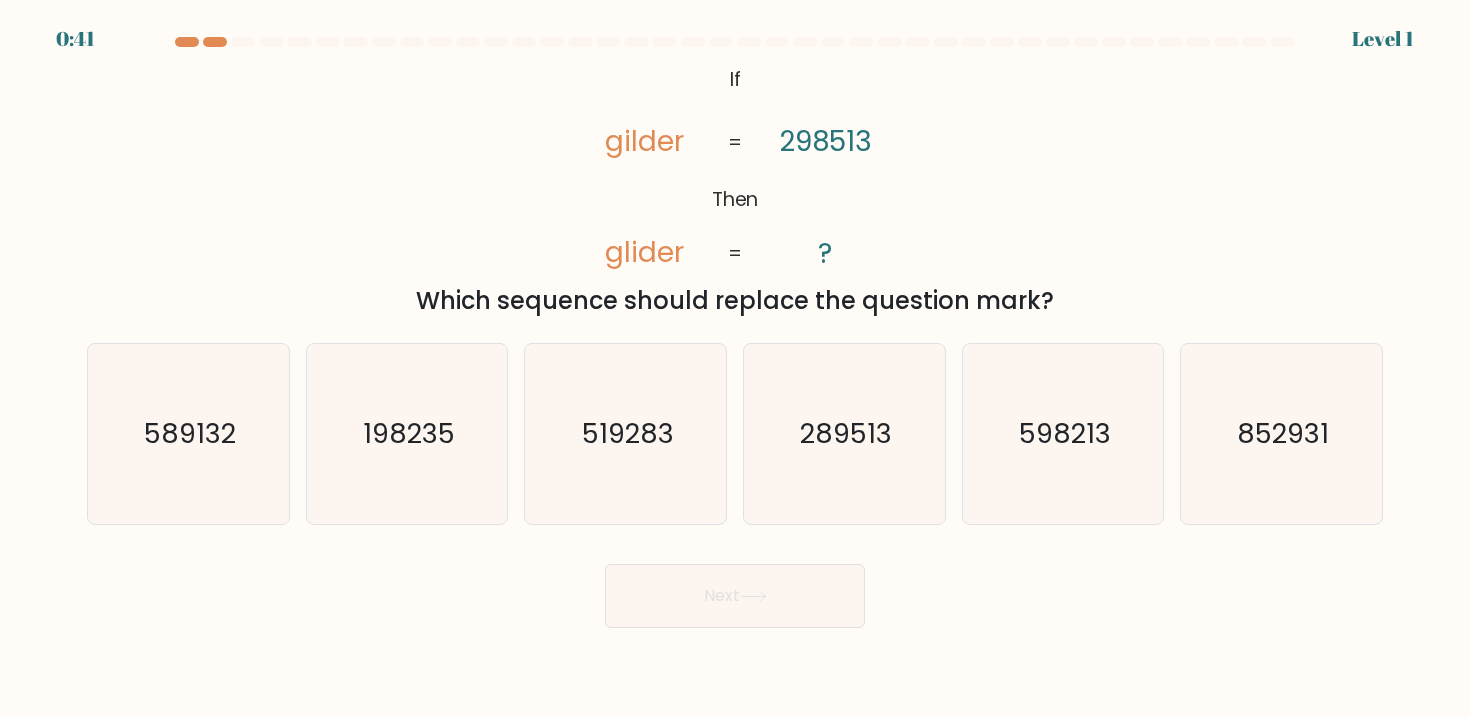 click at bounding box center (735, 46) 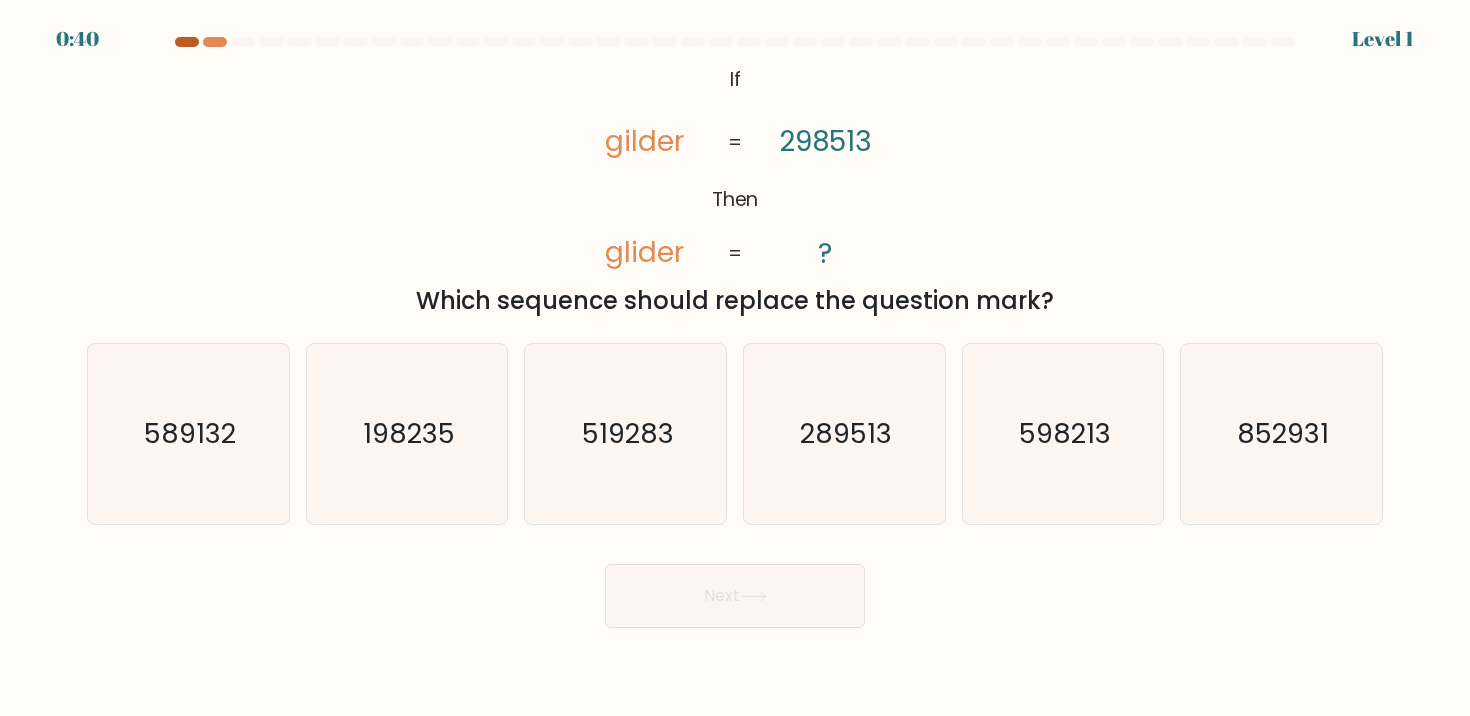click at bounding box center [187, 42] 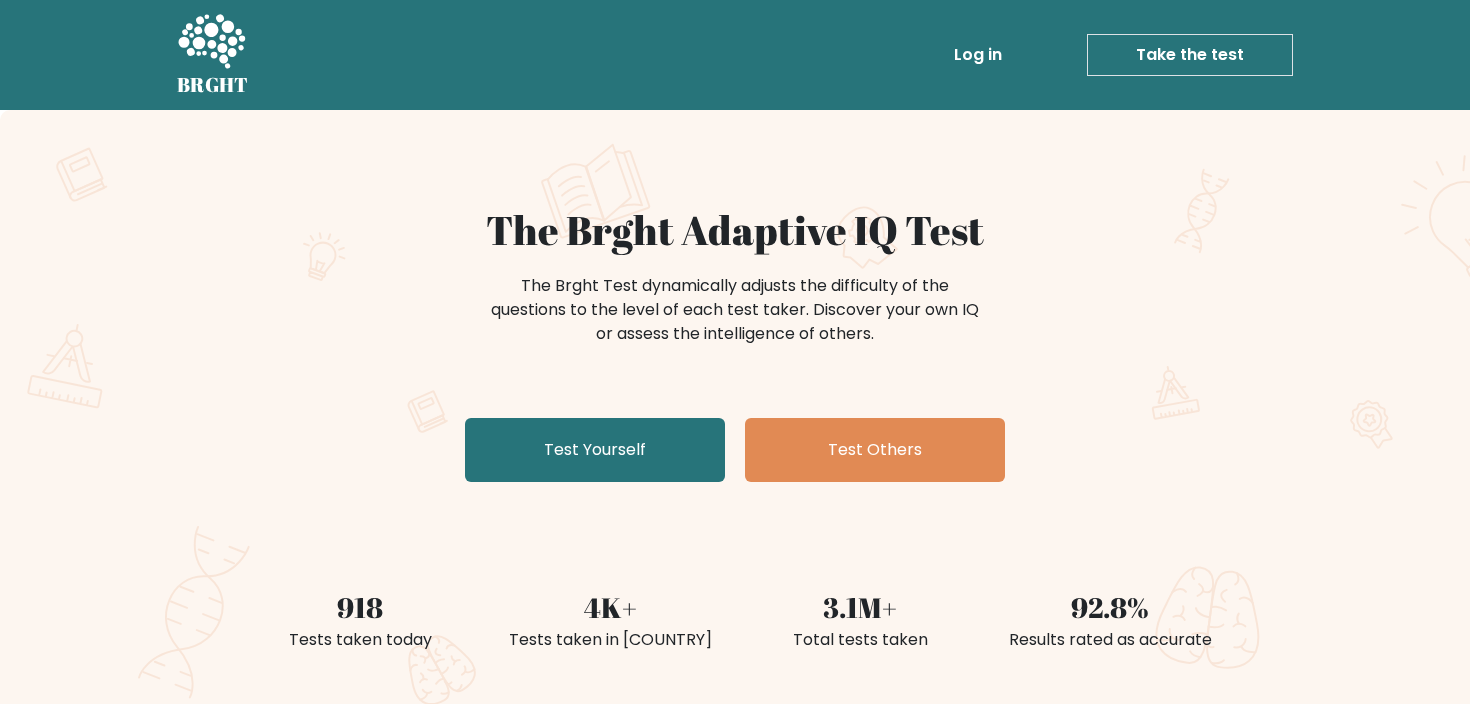 scroll, scrollTop: 0, scrollLeft: 0, axis: both 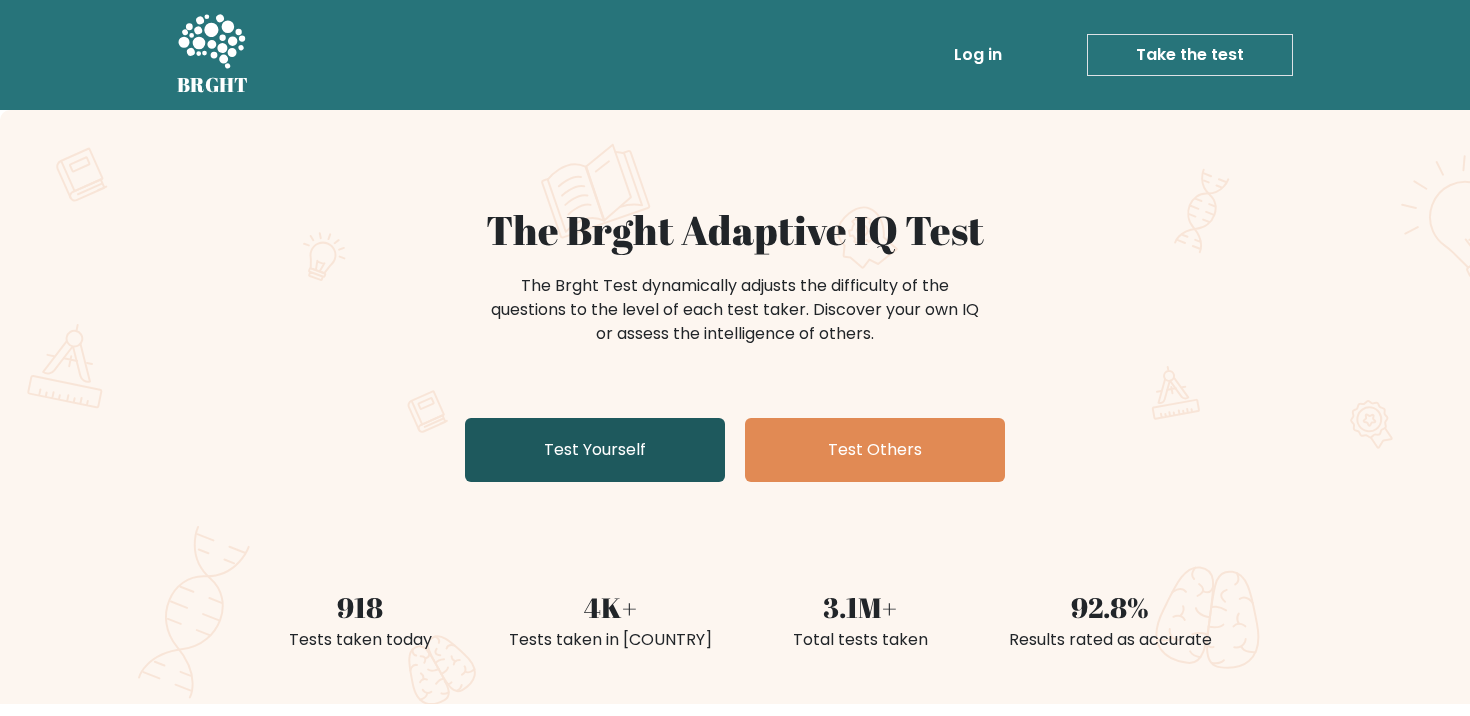 click on "Test Yourself" at bounding box center [595, 450] 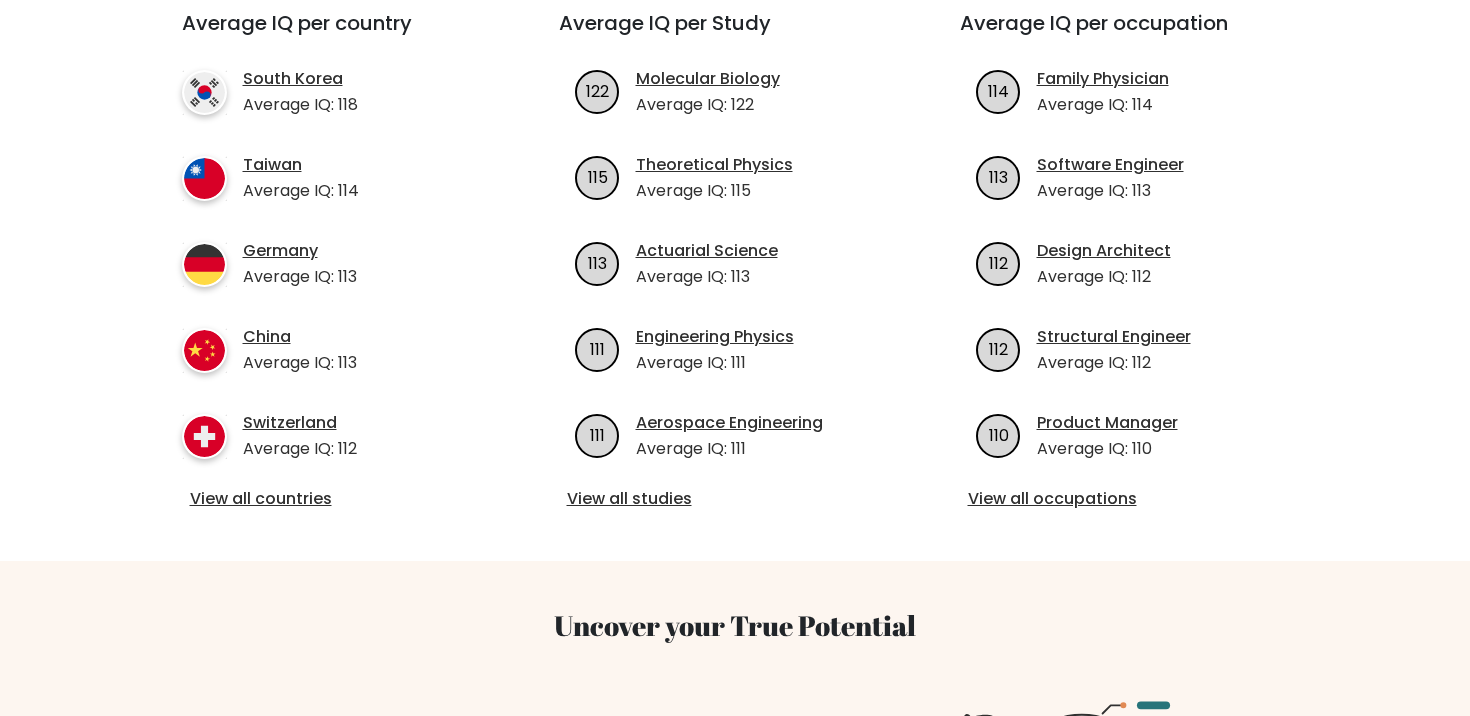 scroll, scrollTop: 743, scrollLeft: 0, axis: vertical 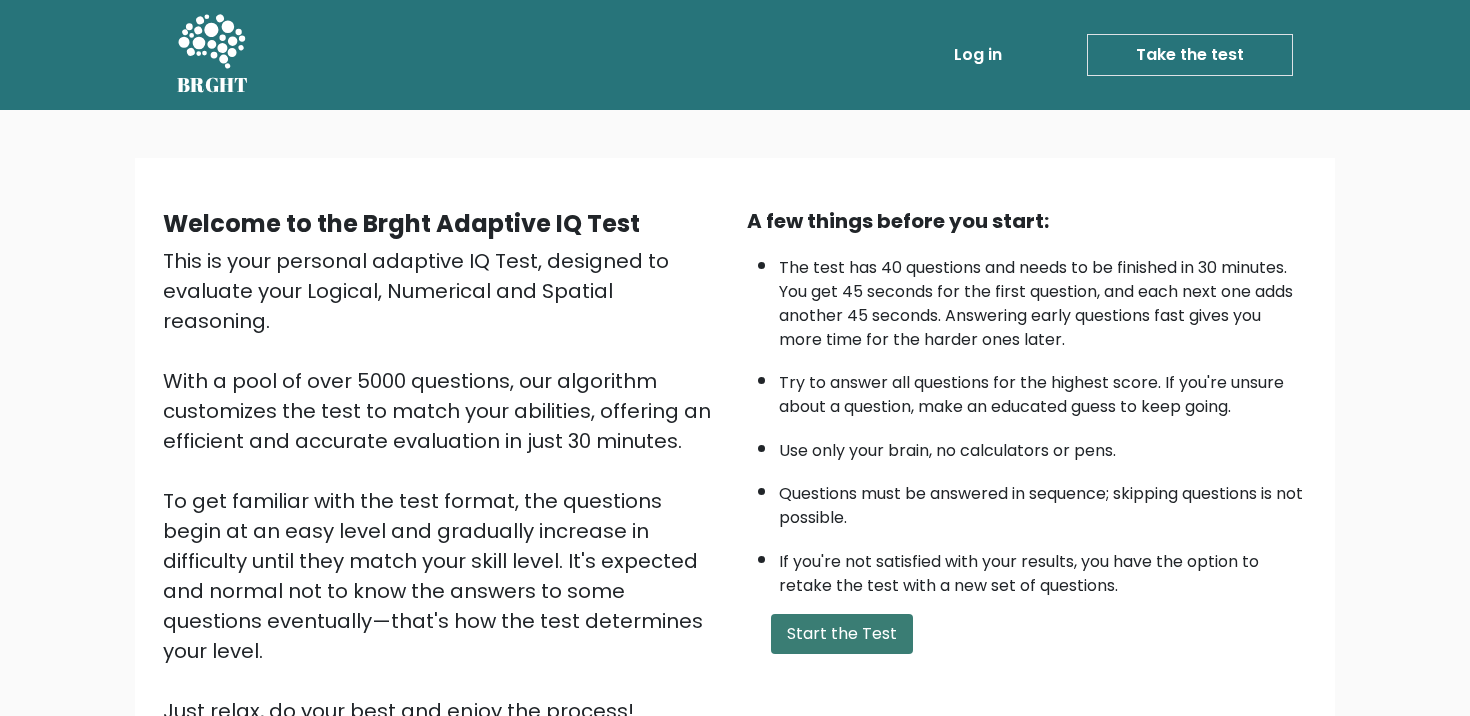 click on "Start the Test" at bounding box center [842, 634] 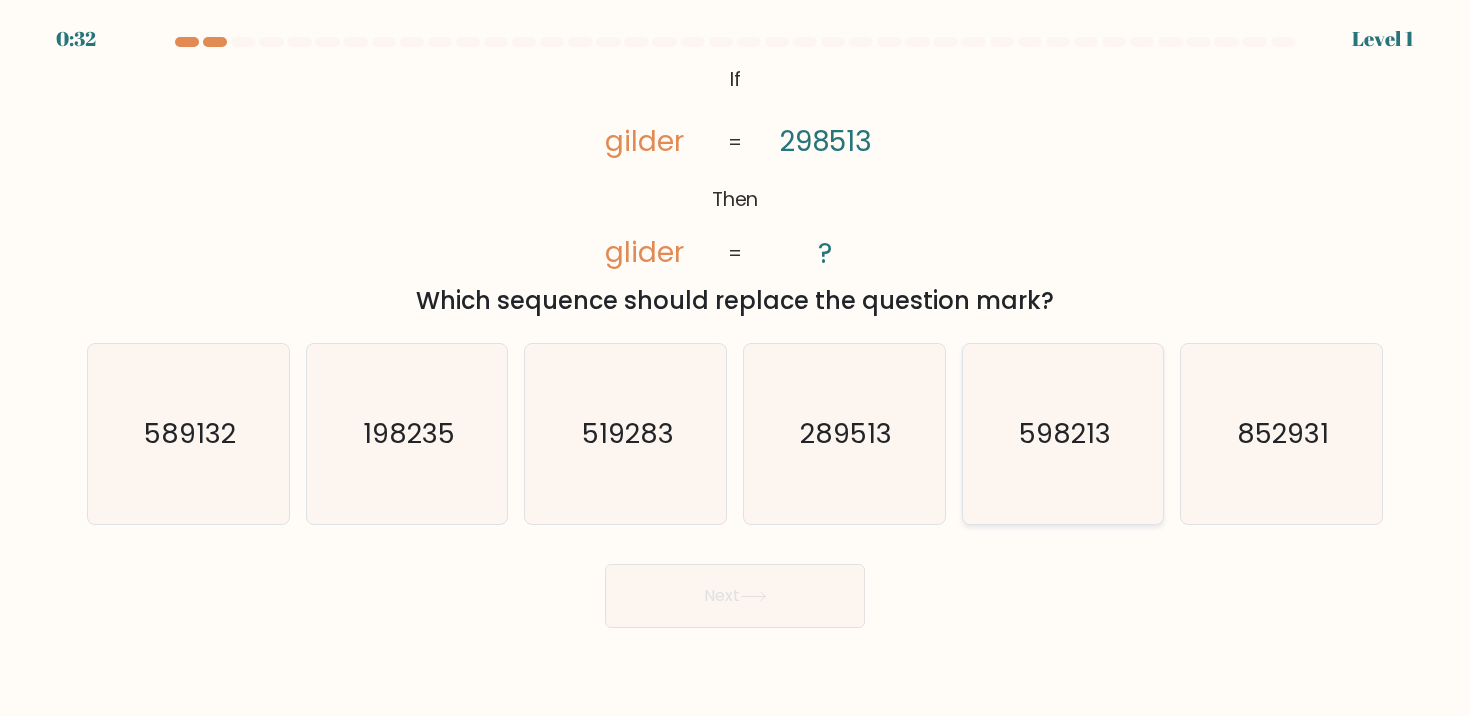 scroll, scrollTop: 0, scrollLeft: 0, axis: both 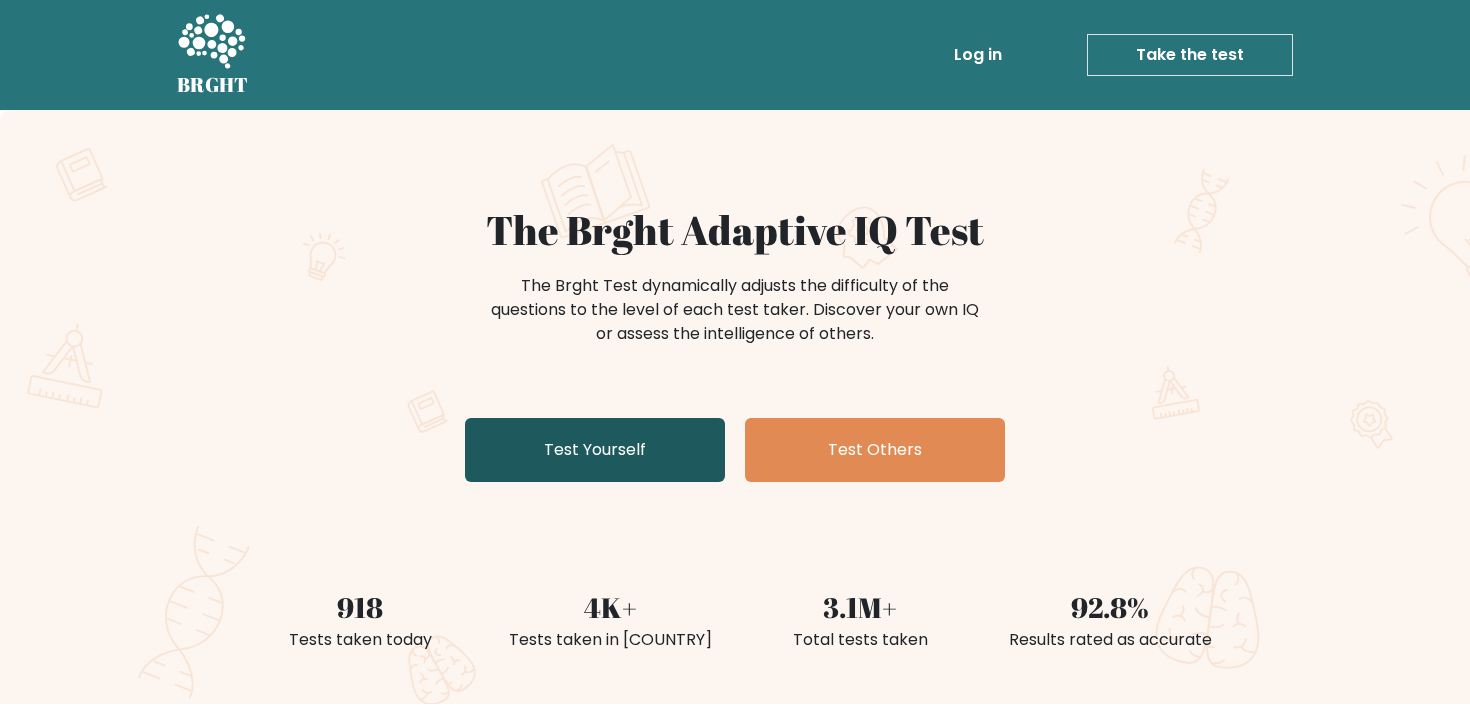 click on "Test Yourself" at bounding box center (595, 450) 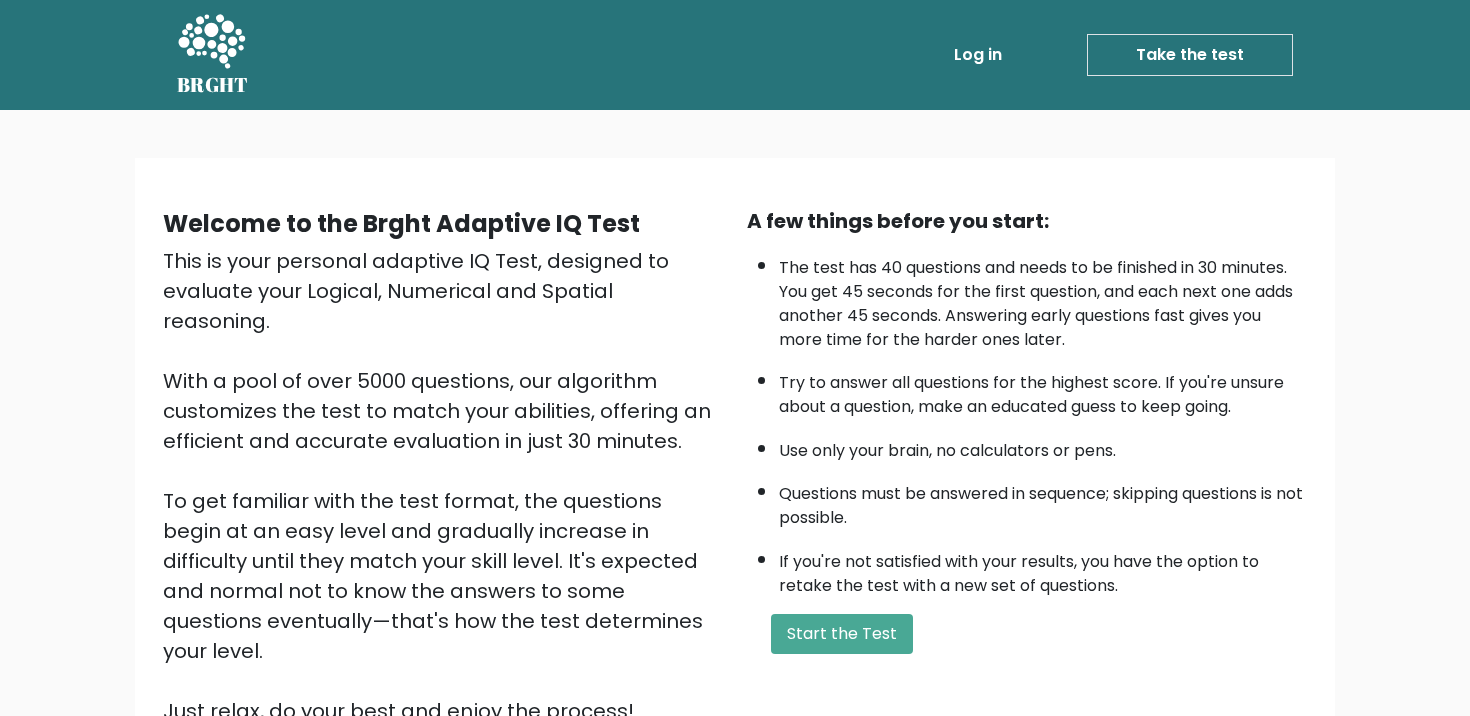 scroll, scrollTop: 0, scrollLeft: 0, axis: both 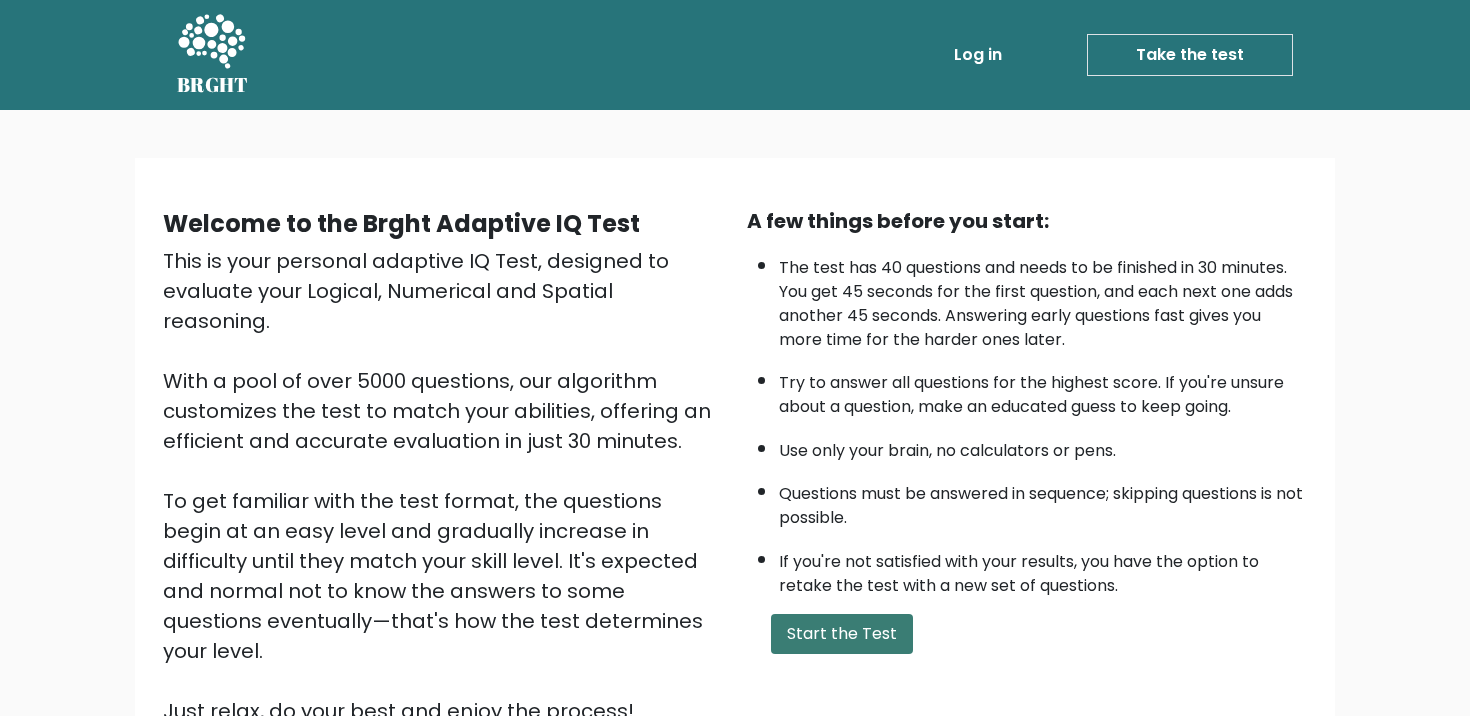 click on "Start the Test" at bounding box center (842, 634) 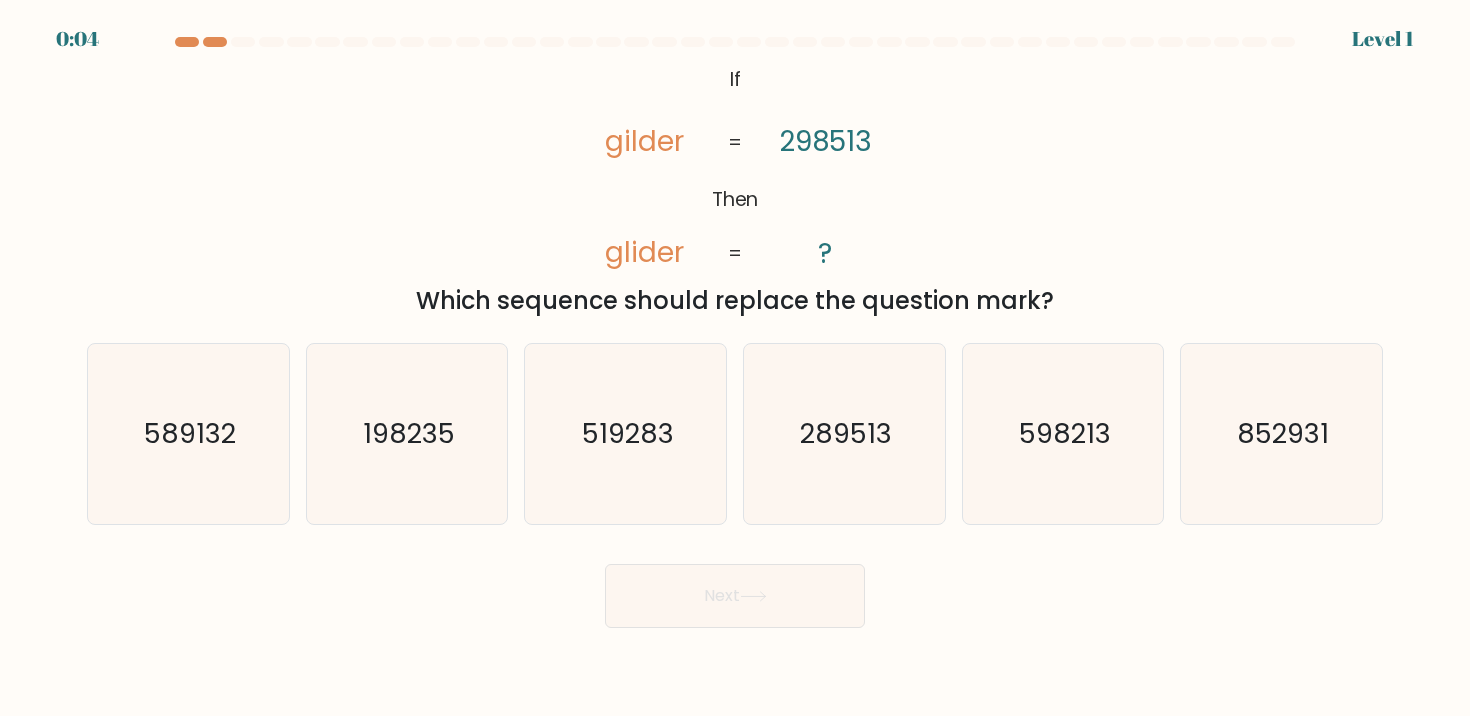 scroll, scrollTop: 0, scrollLeft: 0, axis: both 